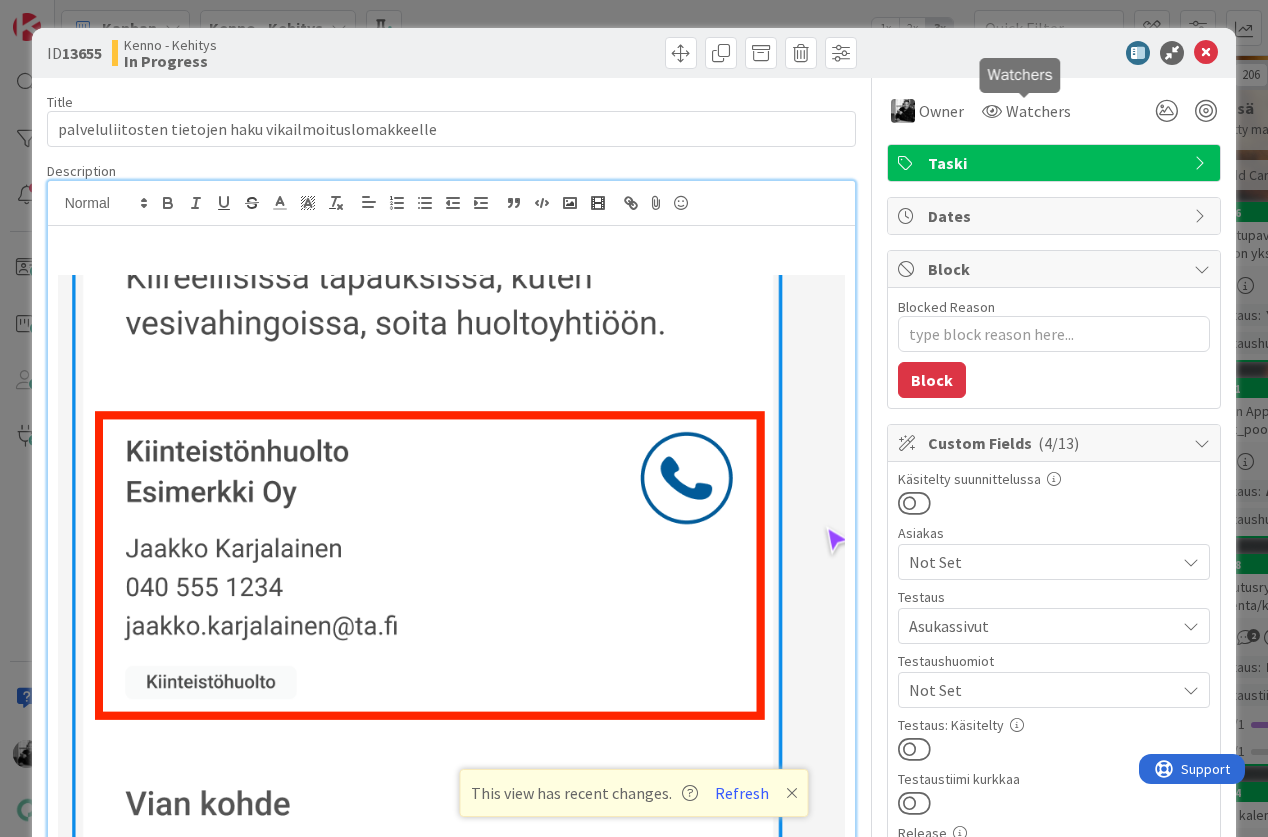 scroll, scrollTop: 0, scrollLeft: 0, axis: both 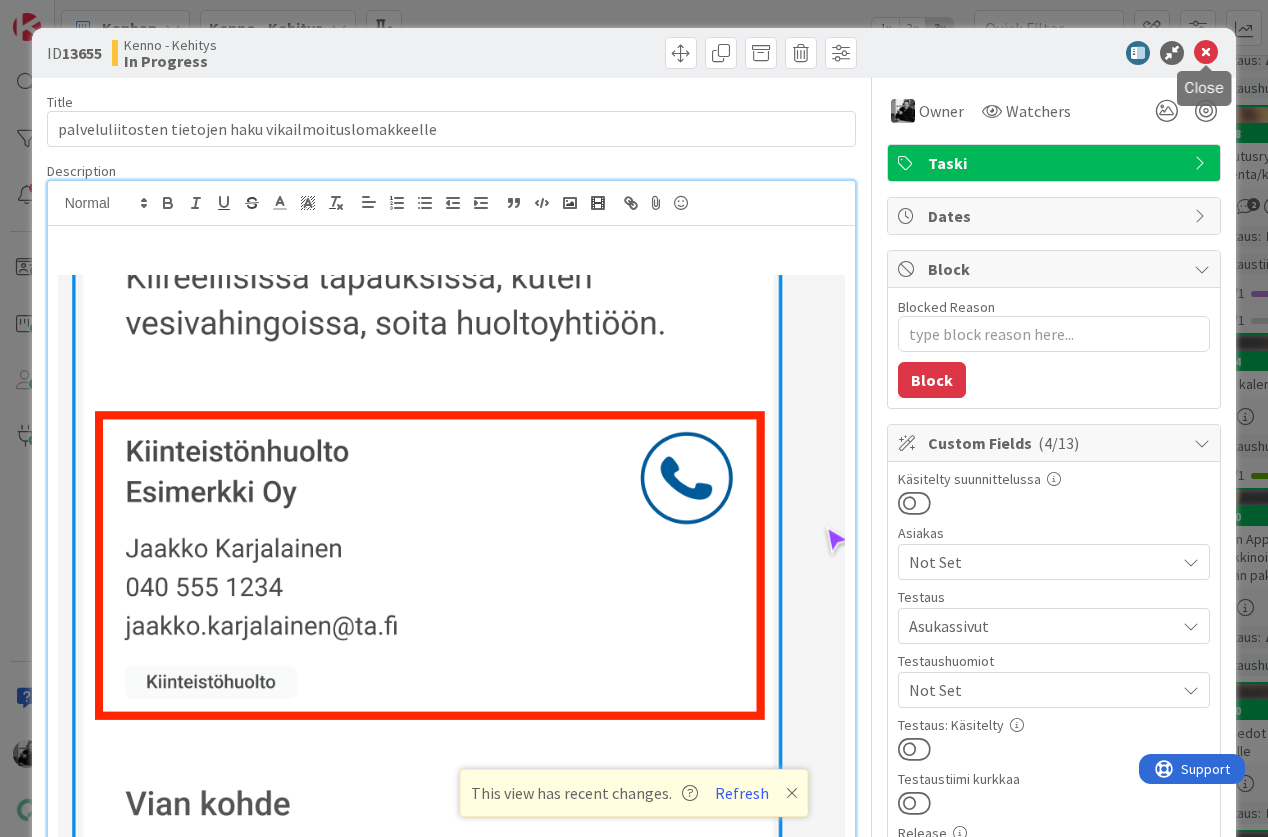 click at bounding box center (1206, 53) 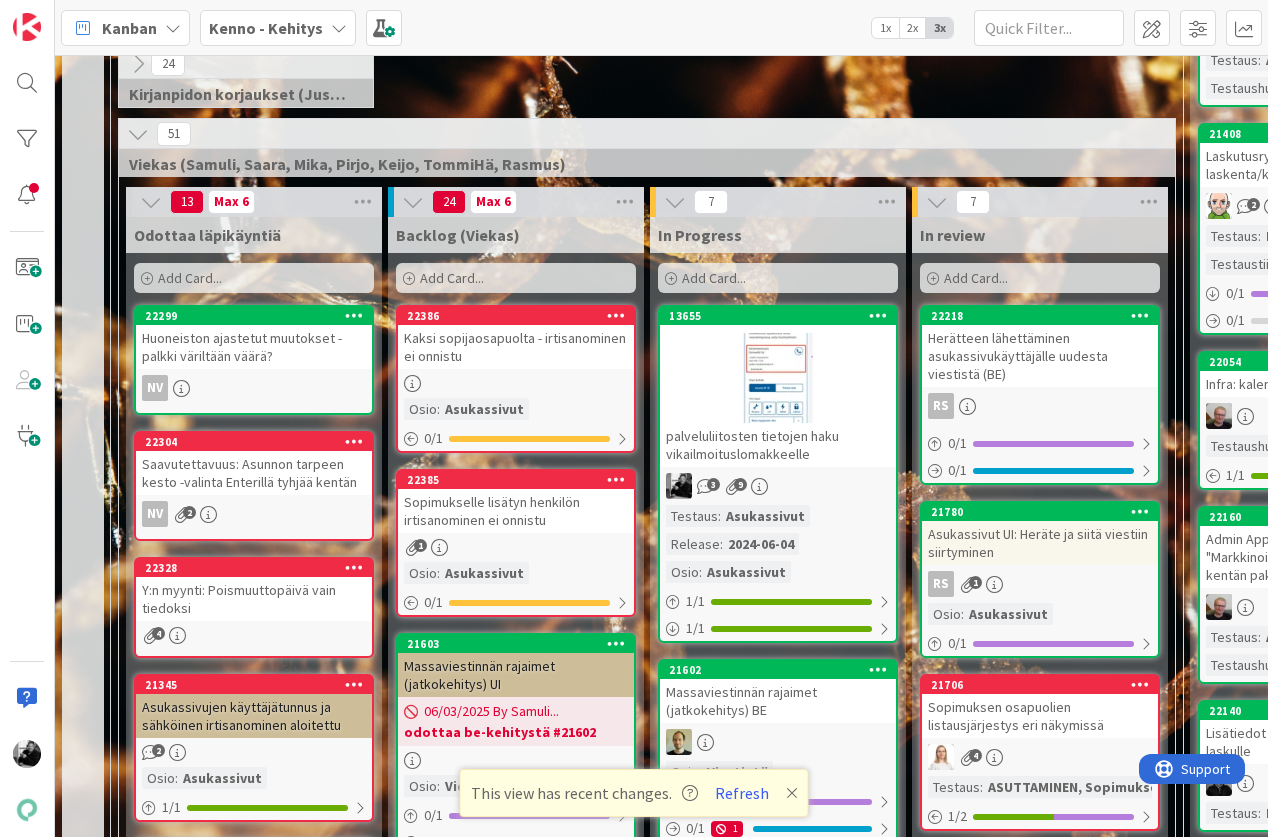 scroll, scrollTop: 0, scrollLeft: 0, axis: both 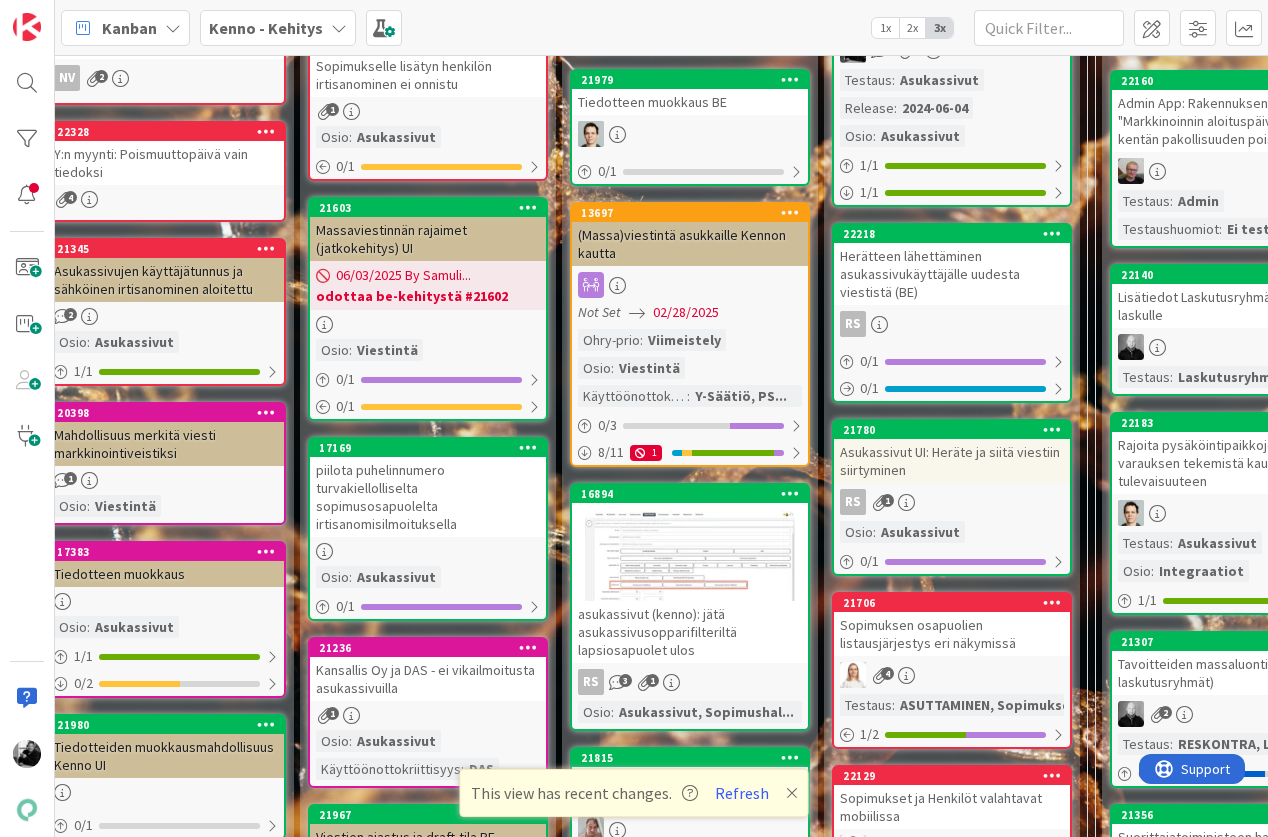 click on "piilota puhelinnumero turvakiellolliselta sopimusosapuolelta irtisanomisilmoituksella" at bounding box center [428, 497] 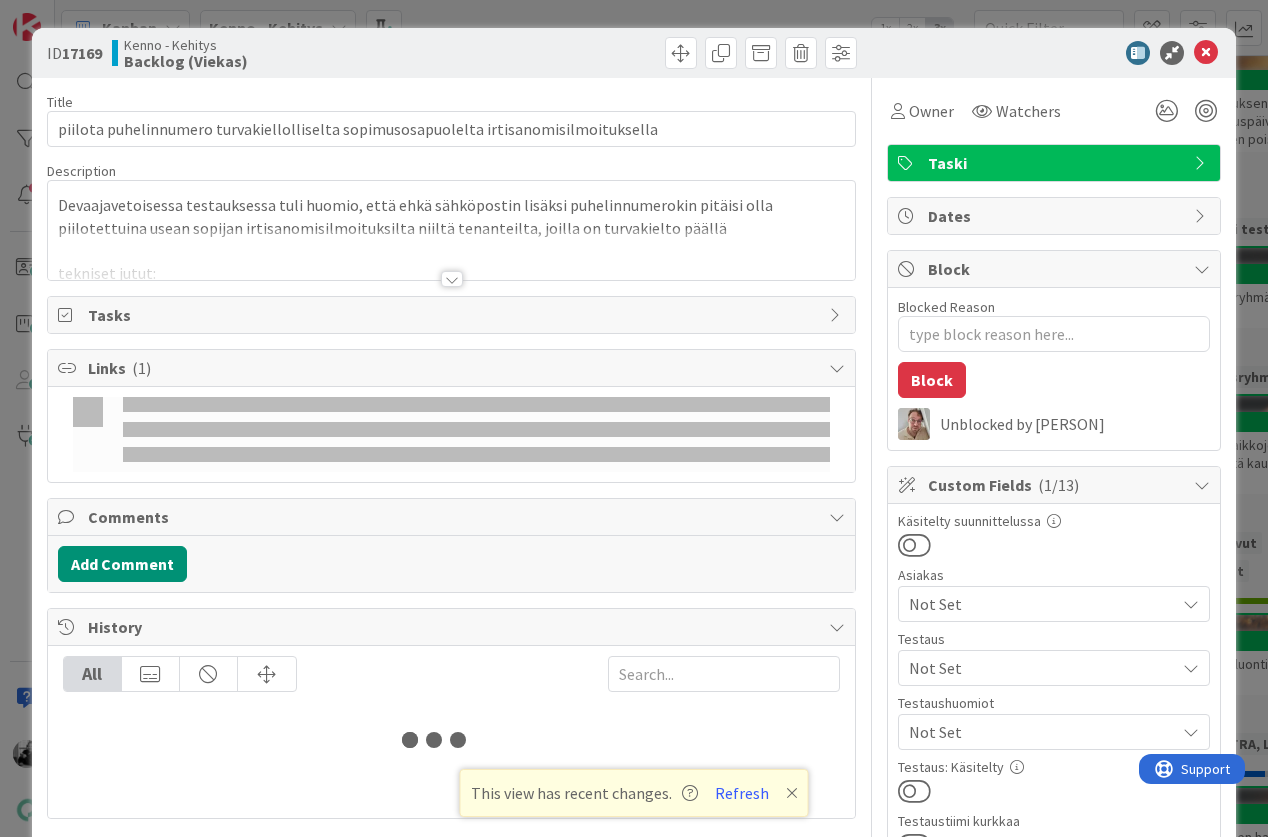 type on "x" 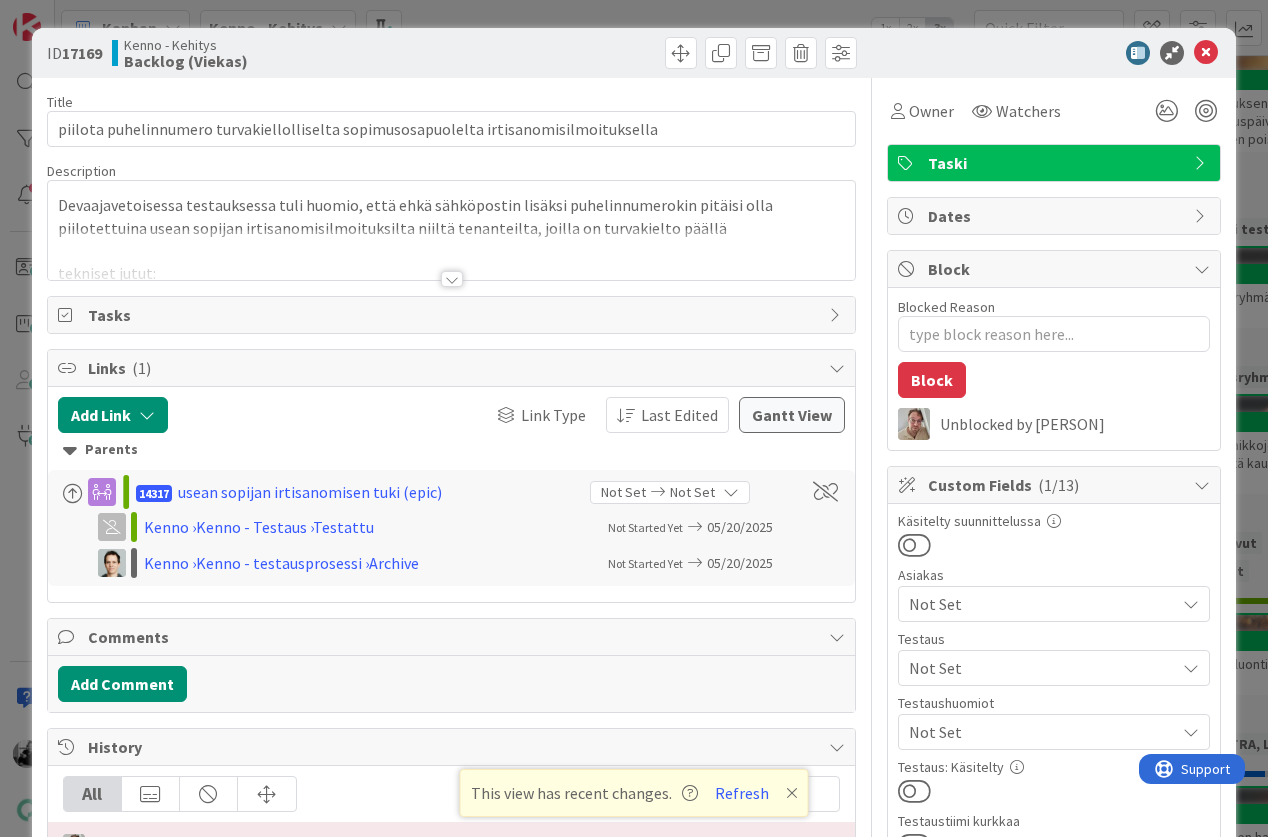 scroll, scrollTop: 0, scrollLeft: 0, axis: both 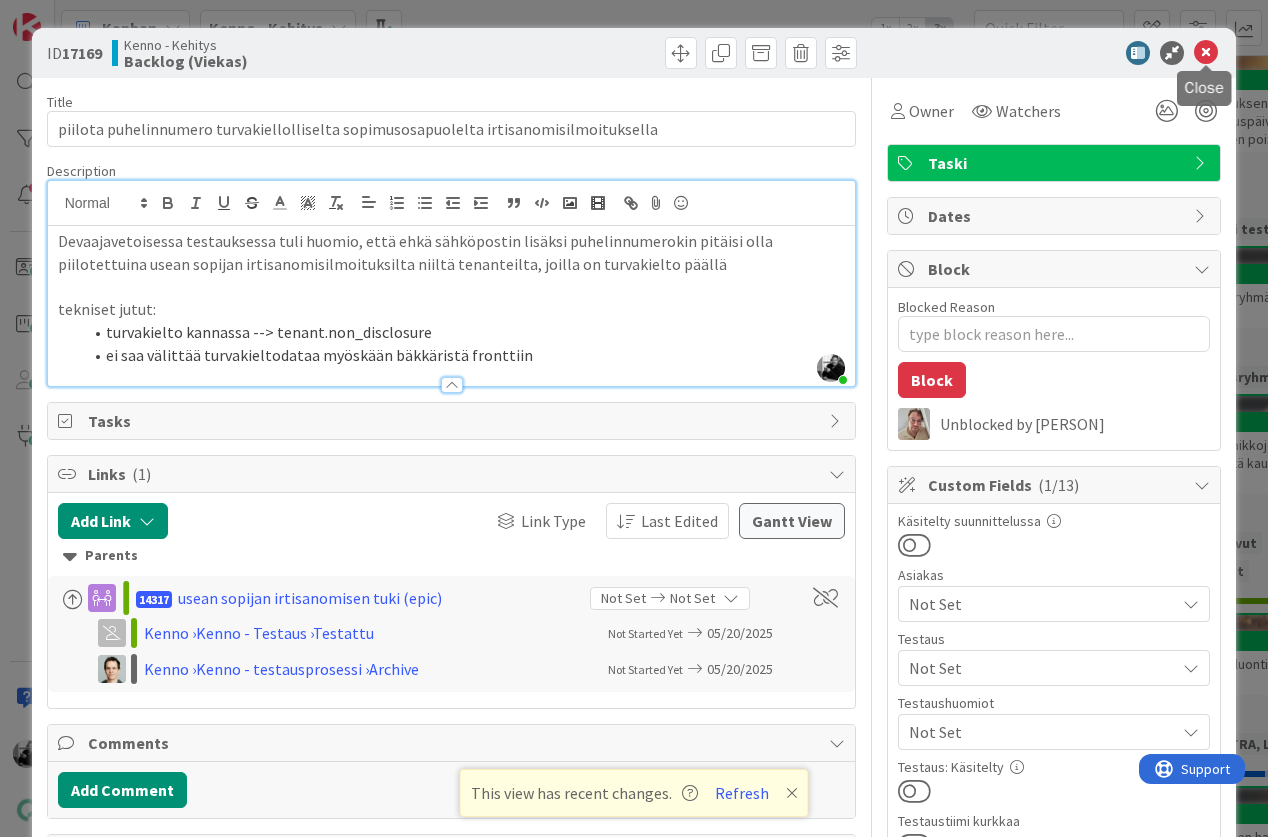 click at bounding box center (1206, 53) 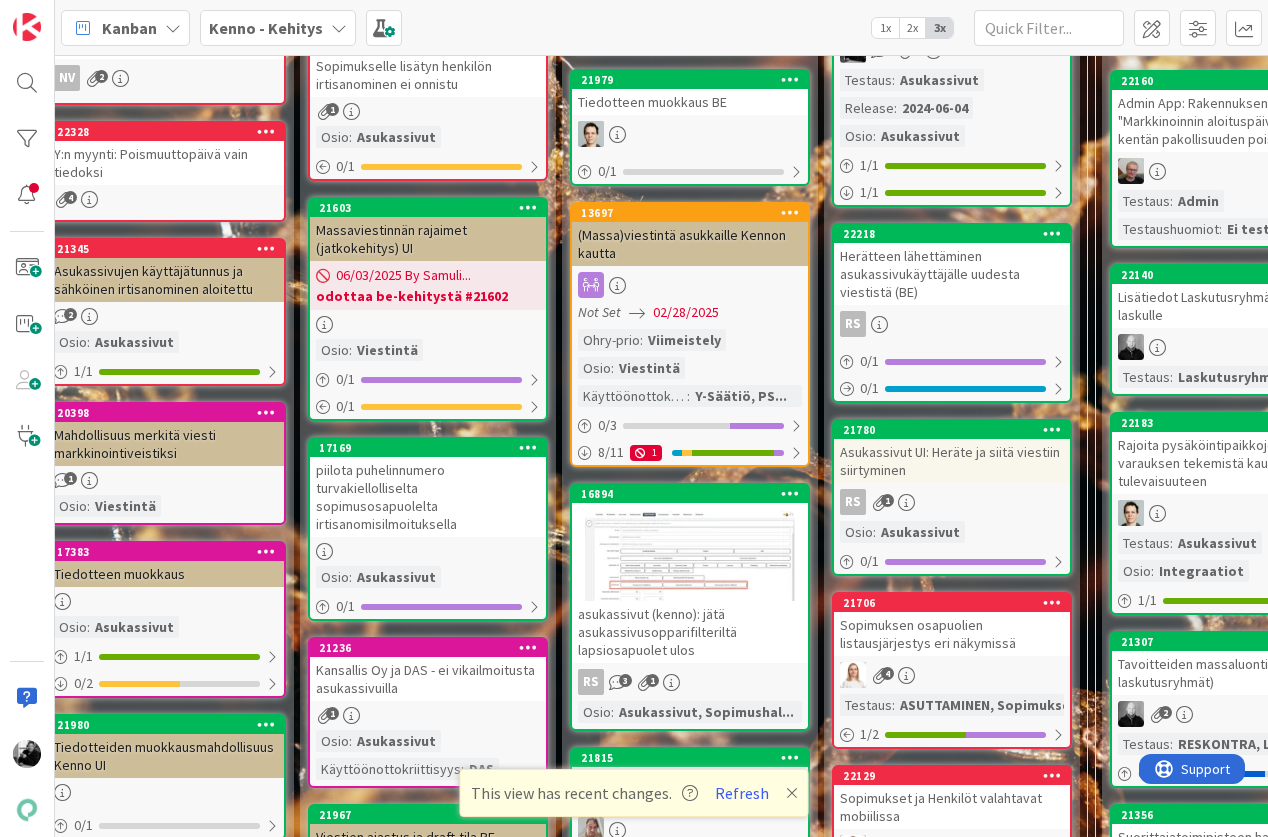 scroll, scrollTop: 0, scrollLeft: 0, axis: both 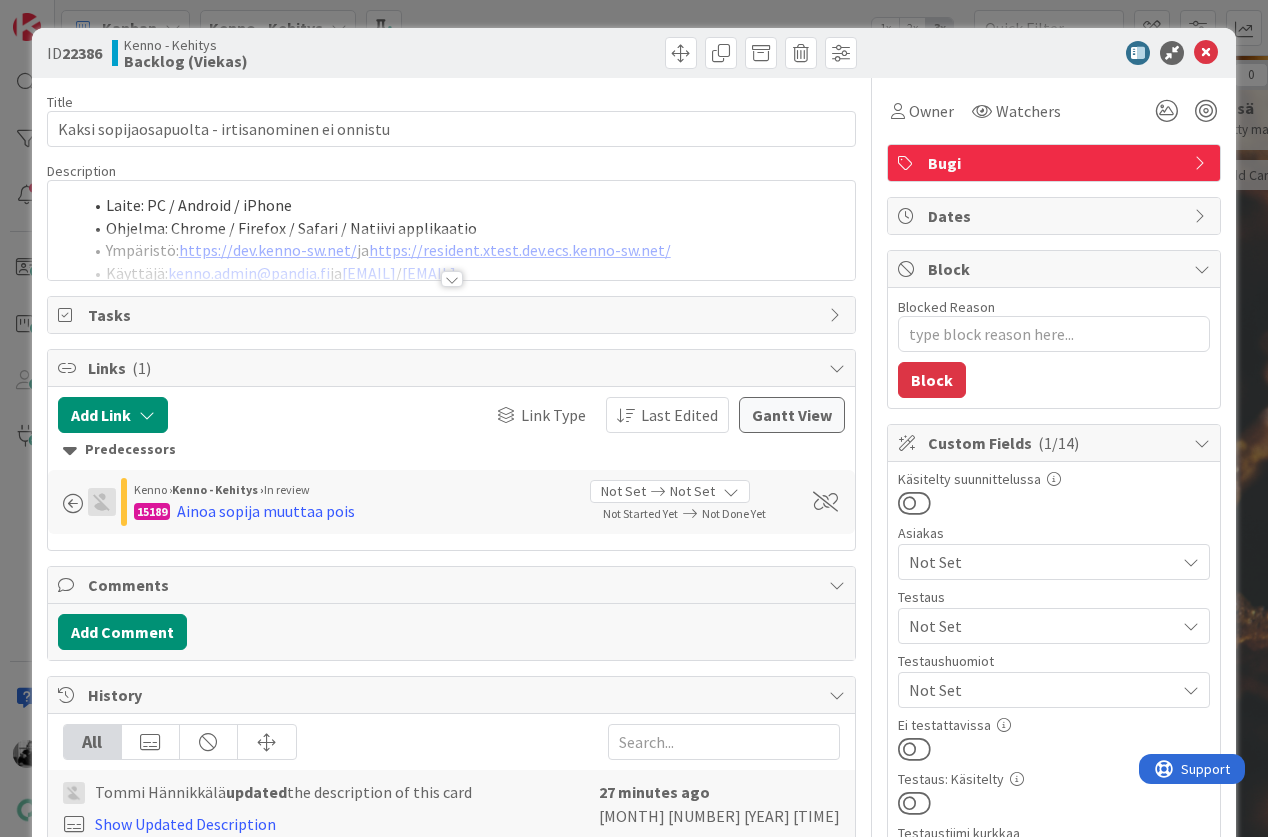 click at bounding box center [452, 279] 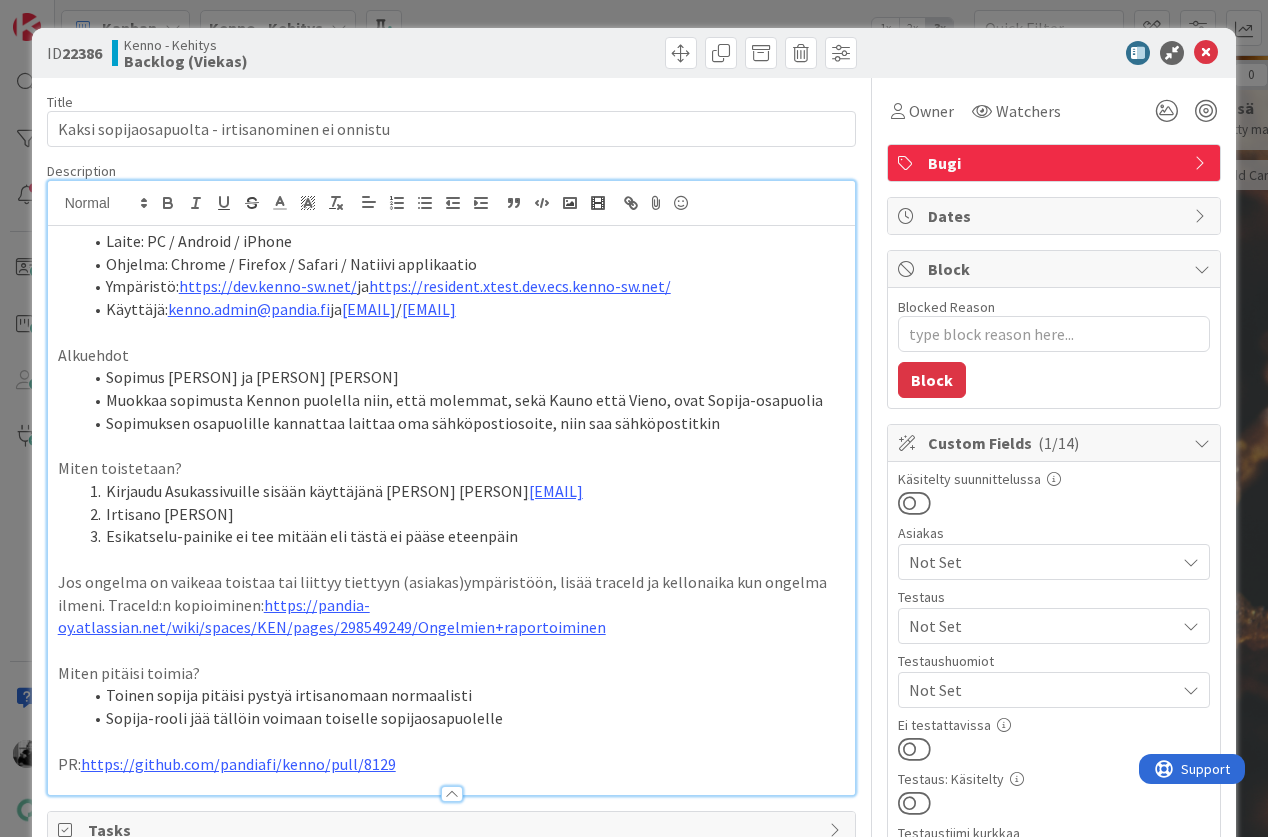 scroll, scrollTop: 26, scrollLeft: 0, axis: vertical 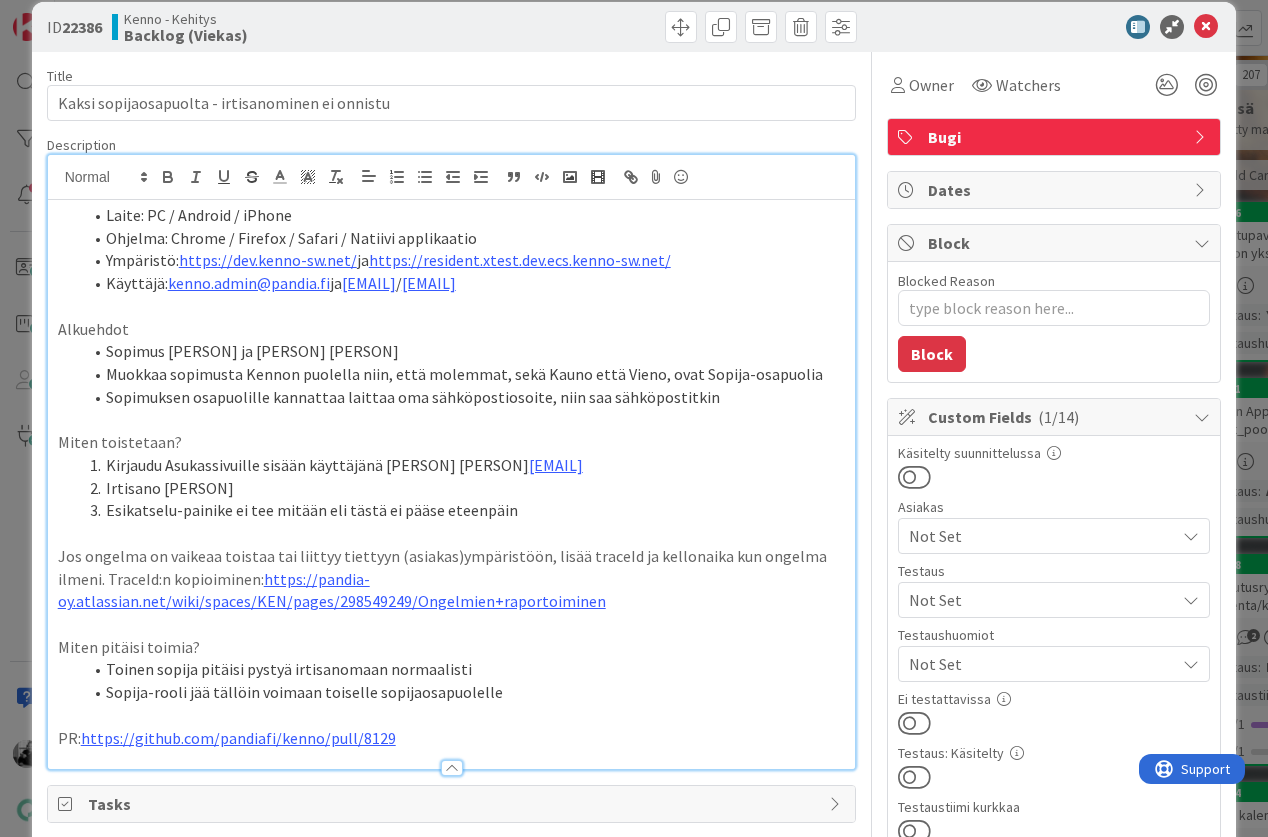 type on "x" 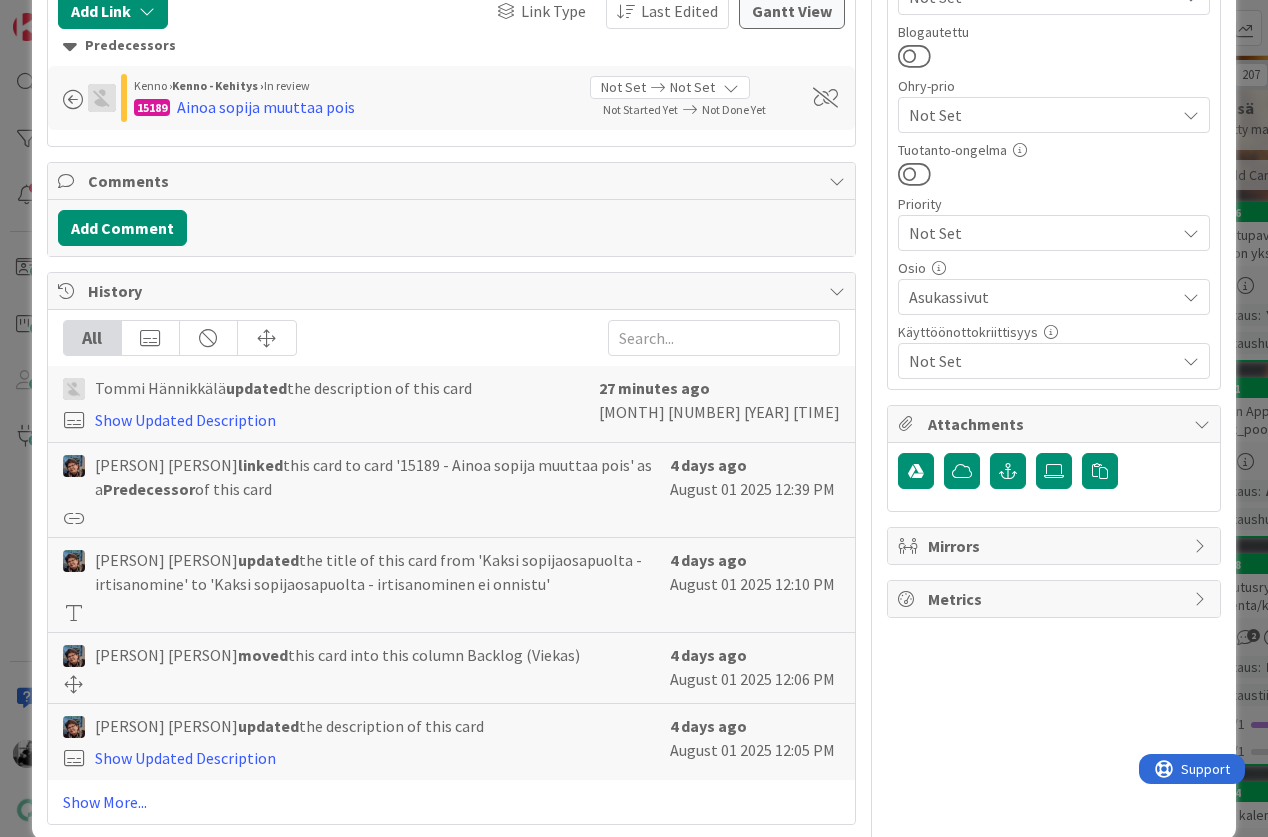 scroll, scrollTop: 927, scrollLeft: 0, axis: vertical 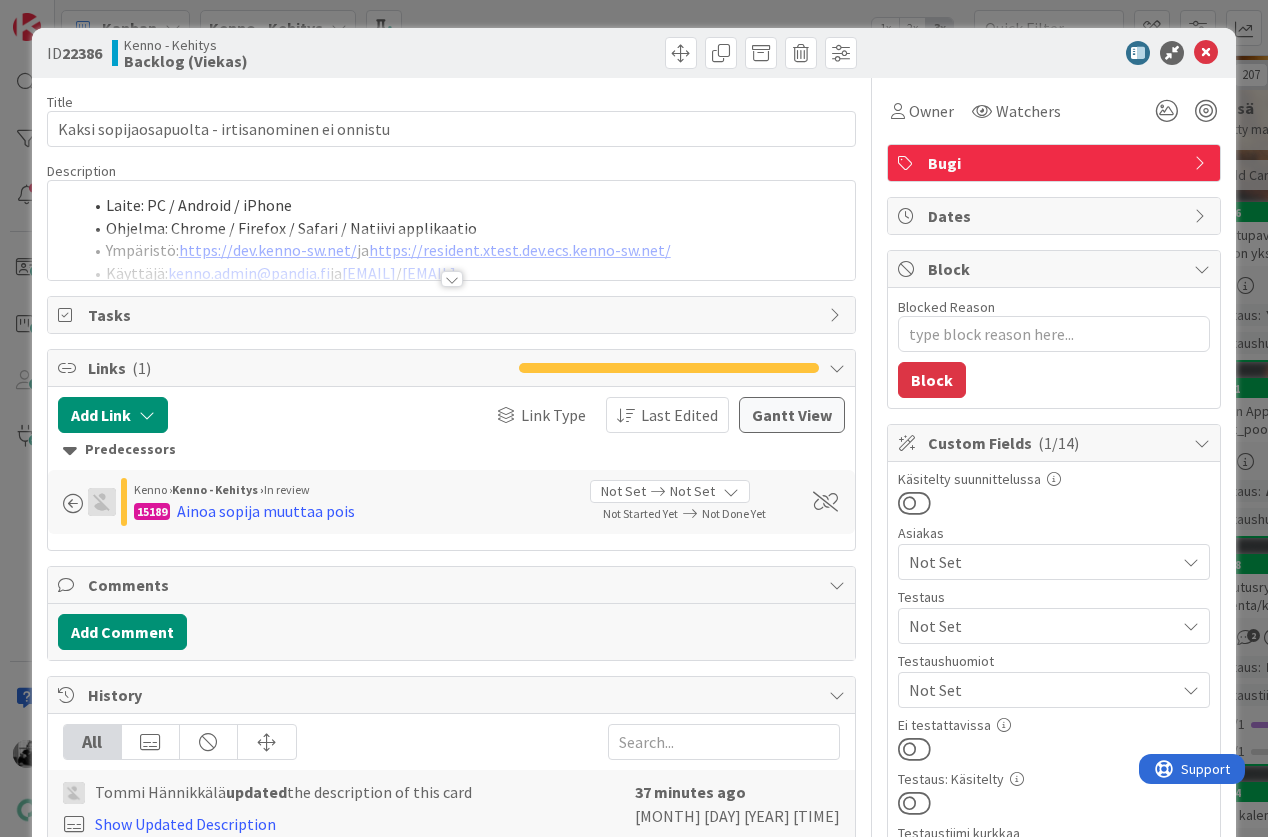 type on "x" 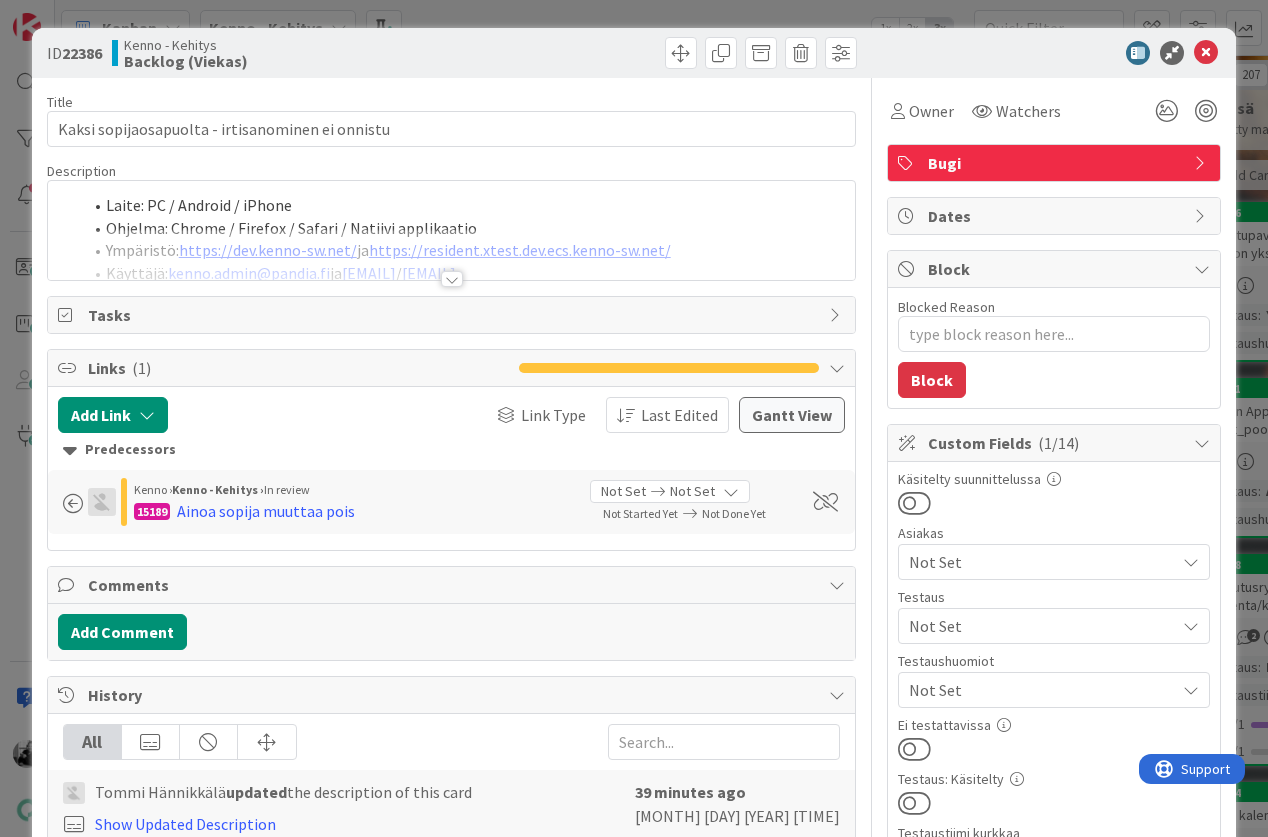scroll, scrollTop: 0, scrollLeft: 0, axis: both 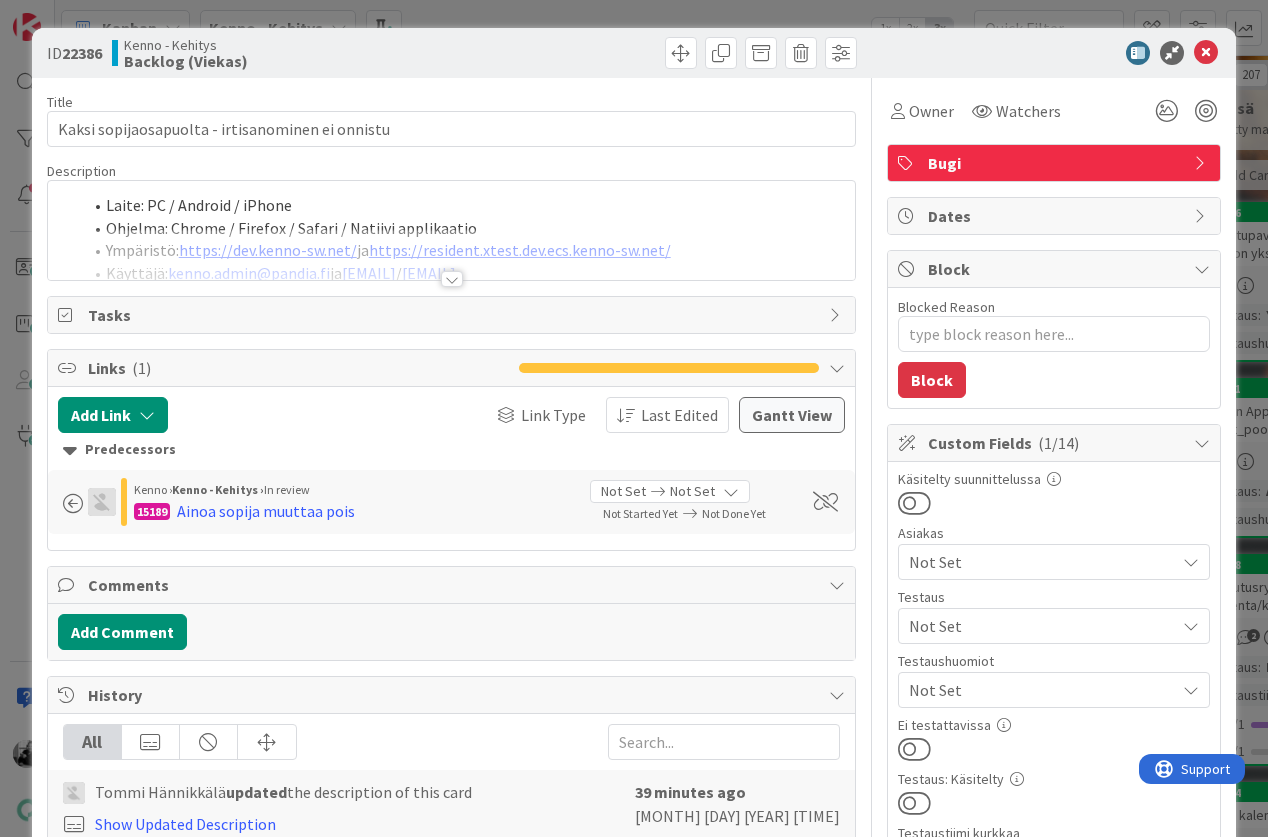 click at bounding box center (452, 279) 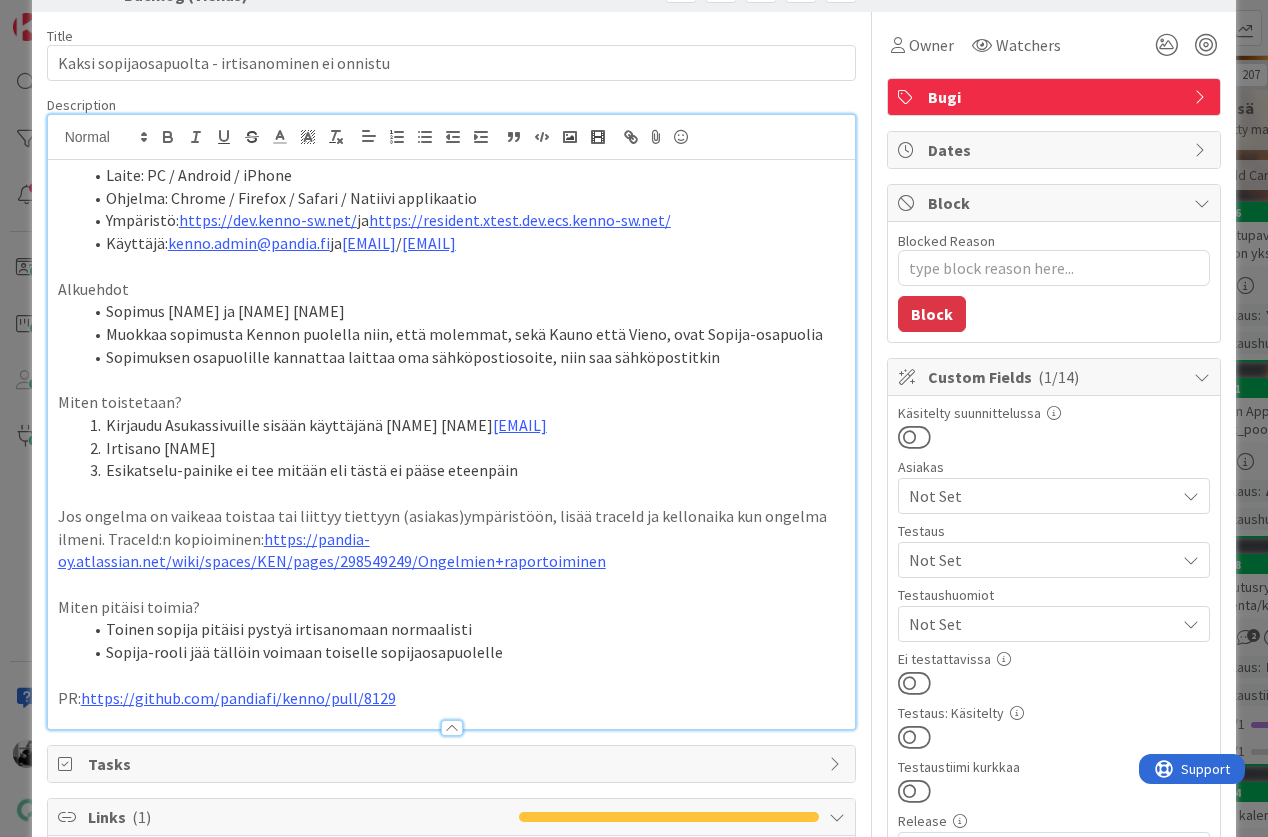 scroll, scrollTop: 68, scrollLeft: 0, axis: vertical 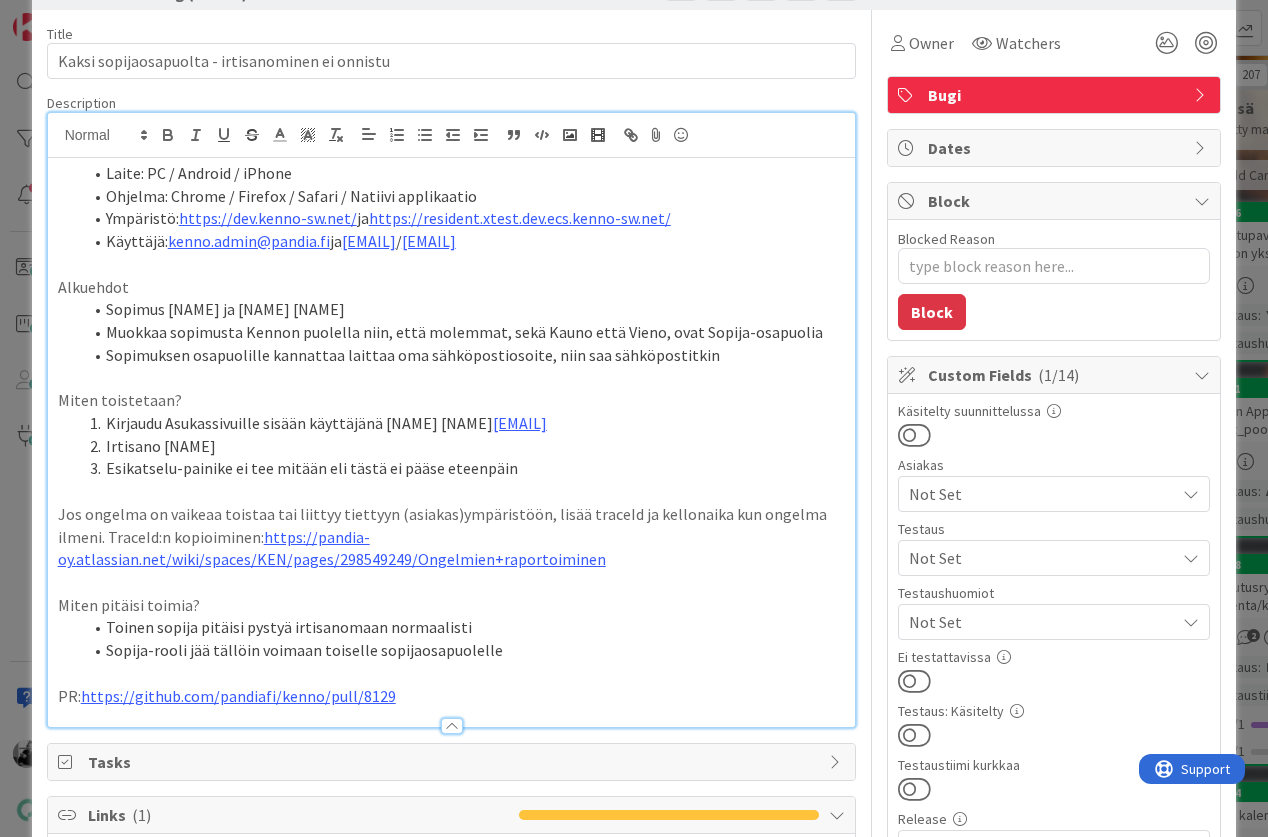 type on "x" 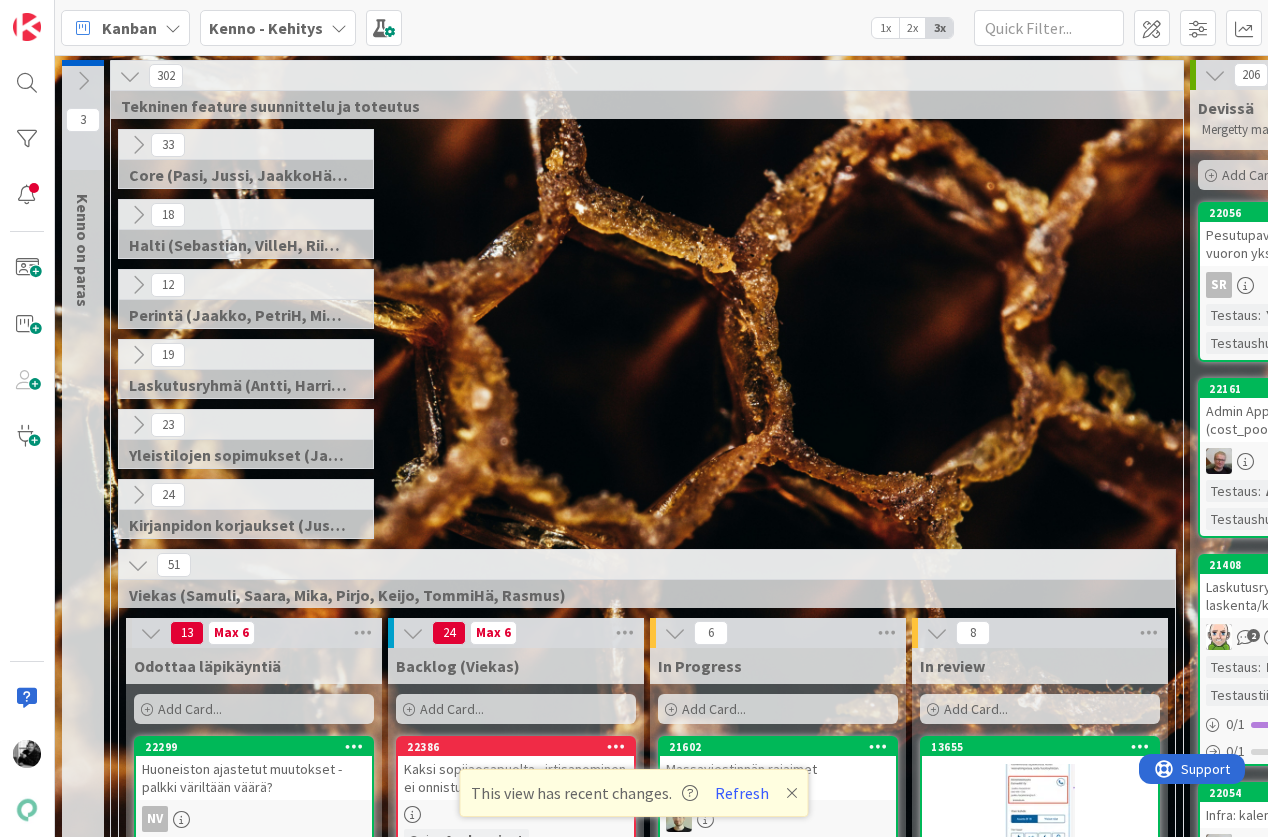 scroll, scrollTop: 0, scrollLeft: 0, axis: both 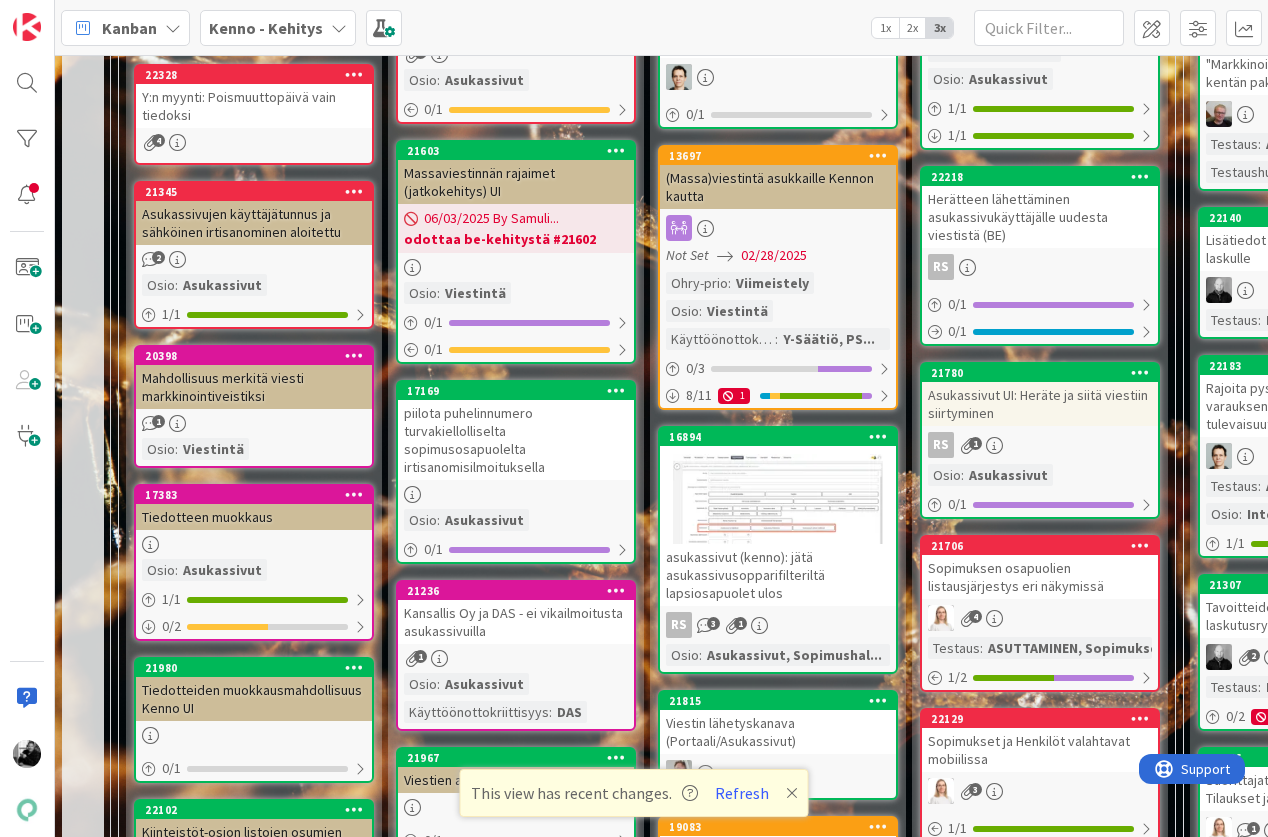 click on "piilota puhelinnumero turvakiellolliselta sopimusosapuolelta irtisanomisilmoituksella" at bounding box center [516, 440] 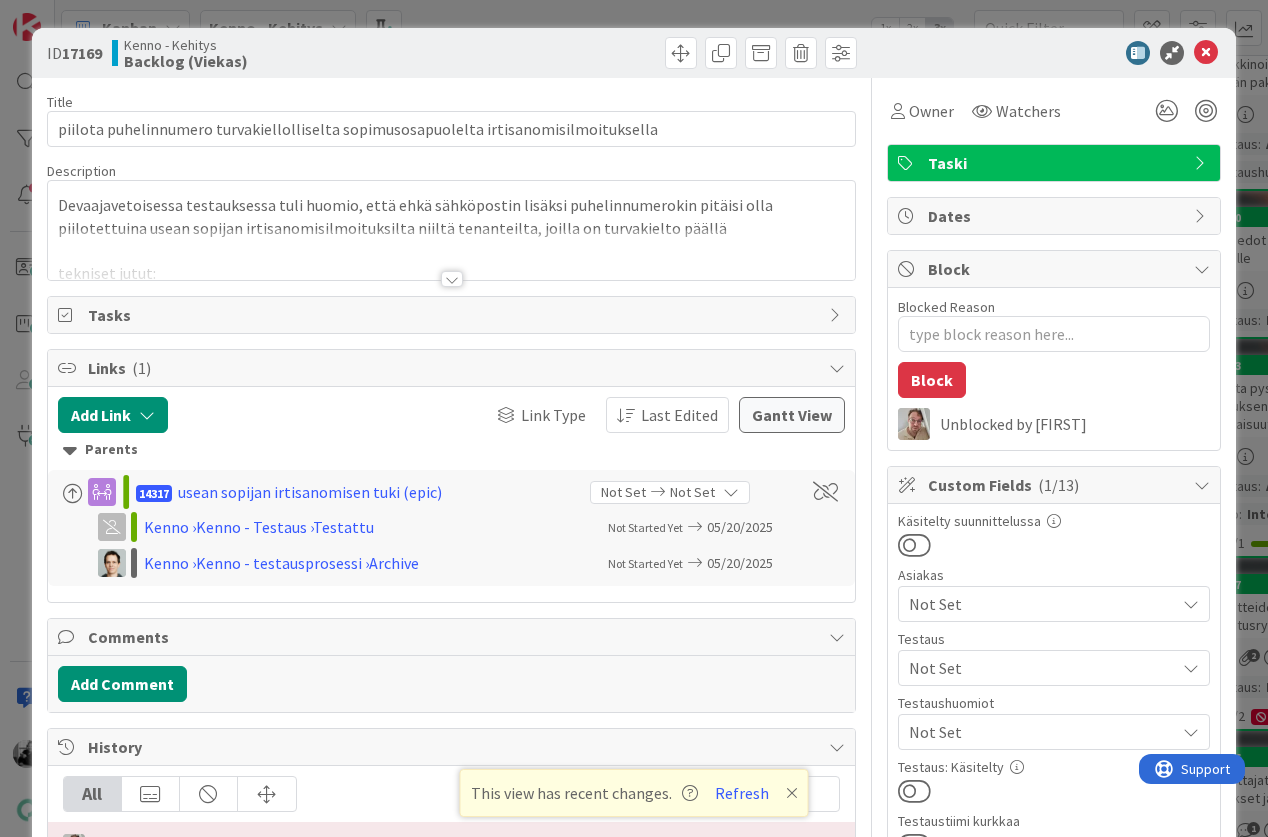 scroll, scrollTop: 0, scrollLeft: 0, axis: both 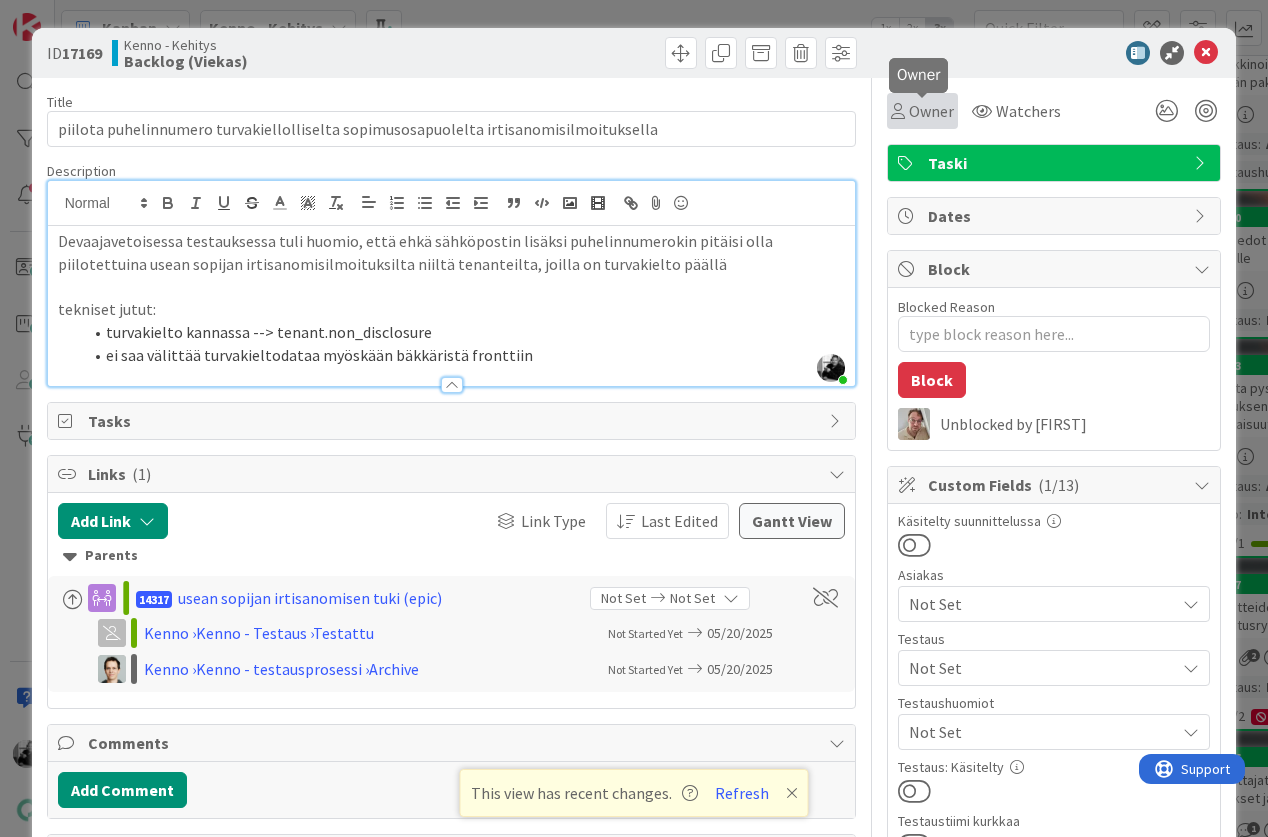 click on "Owner" at bounding box center [931, 111] 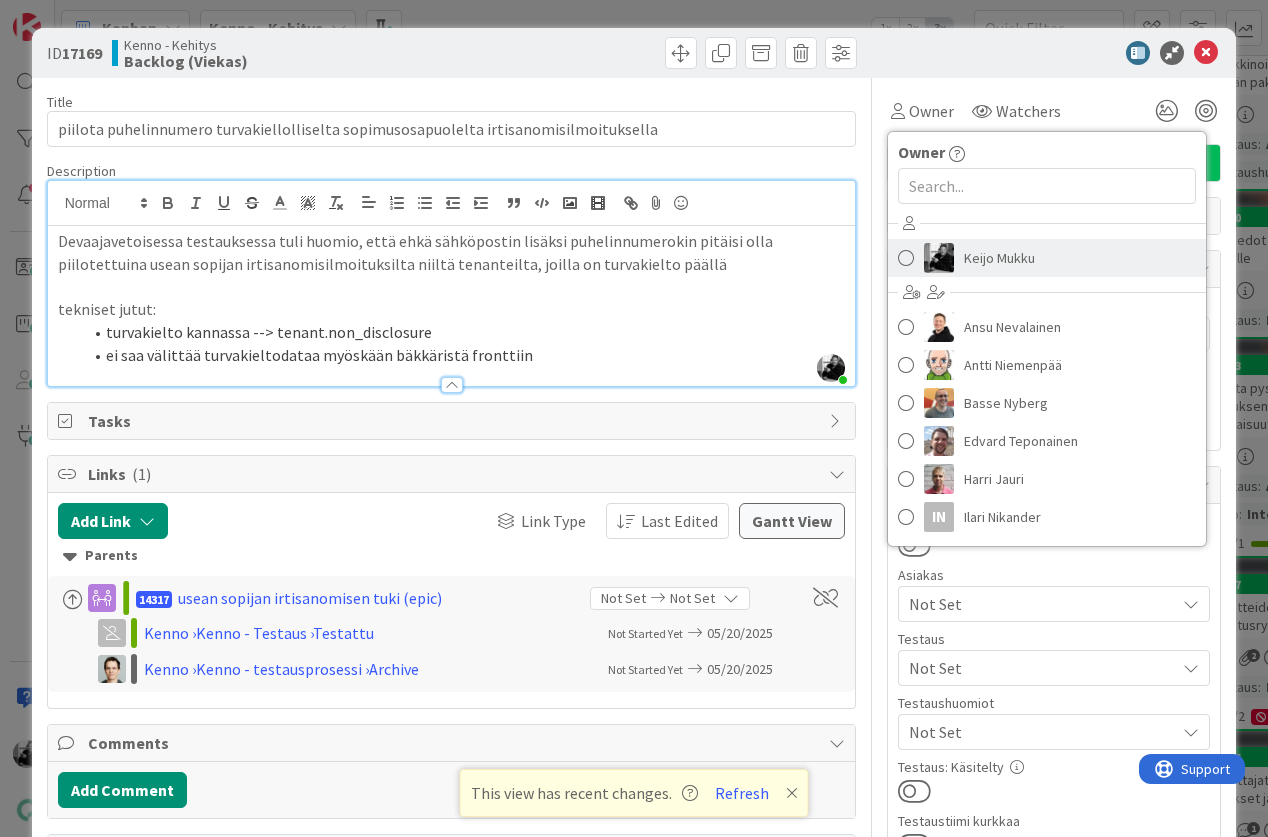 click on "Keijo Mukku" at bounding box center [999, 258] 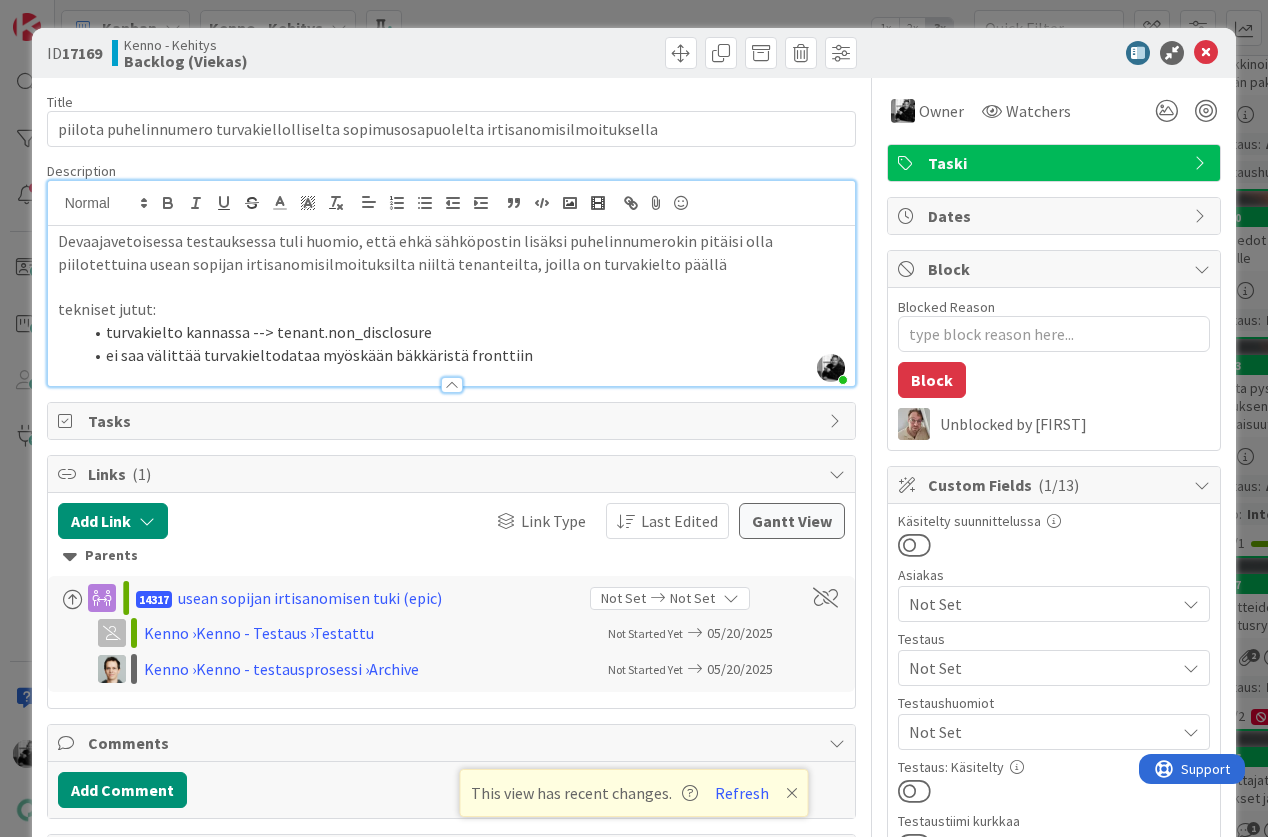 type on "x" 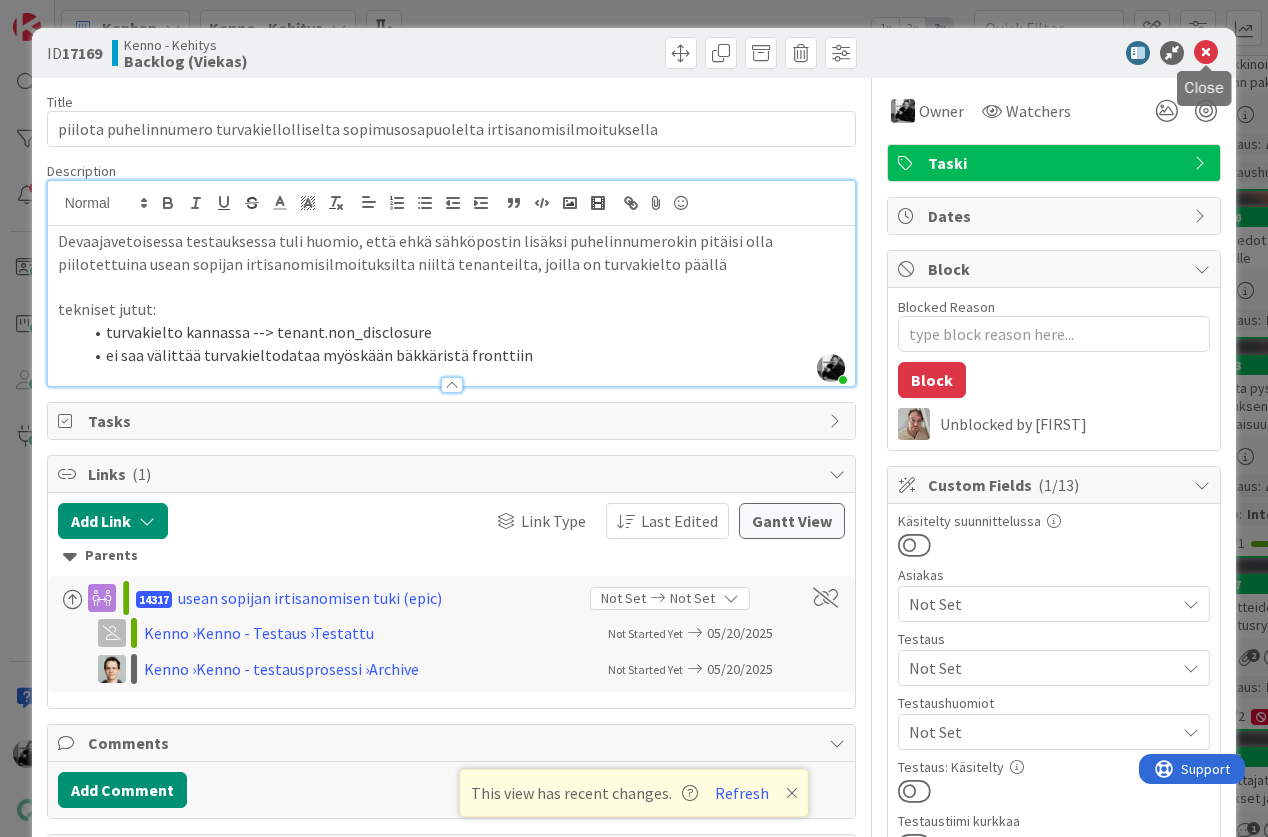 click at bounding box center (1206, 53) 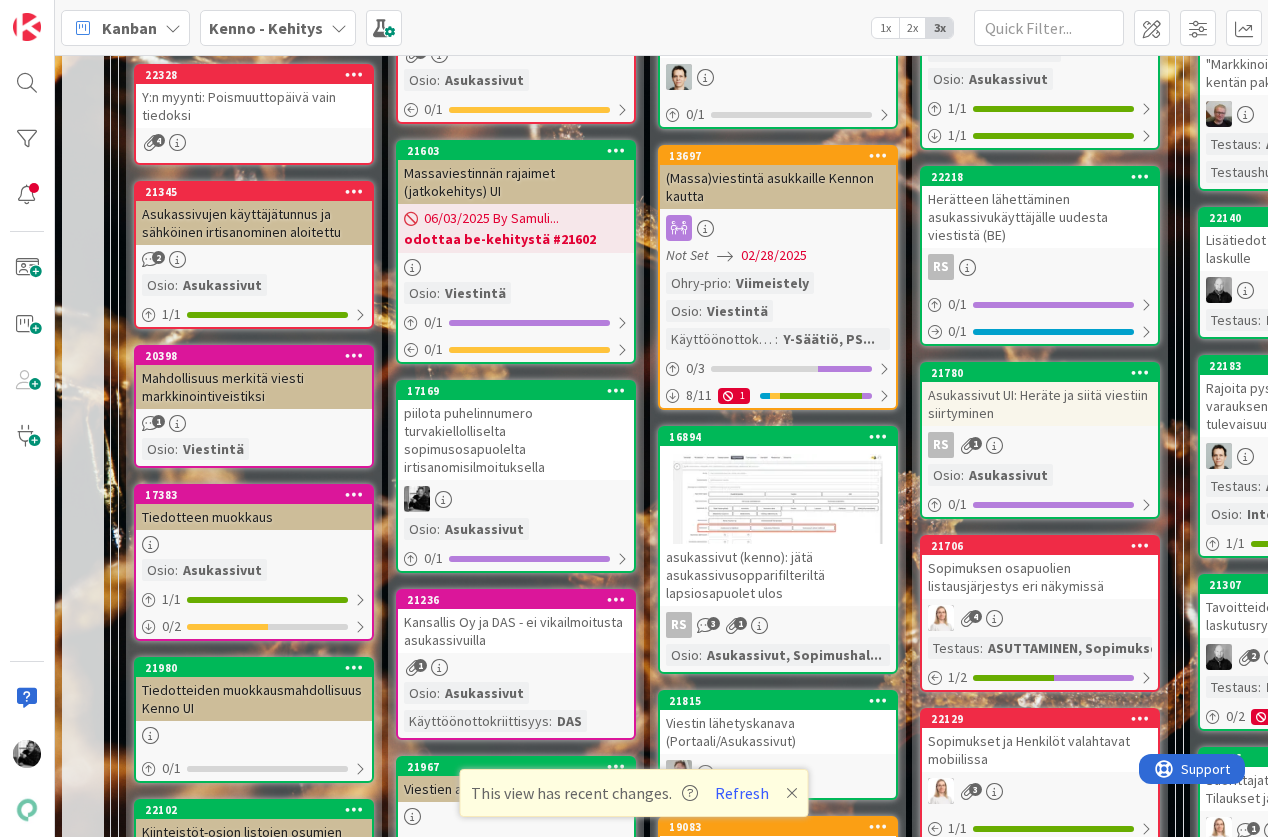 scroll, scrollTop: 0, scrollLeft: 0, axis: both 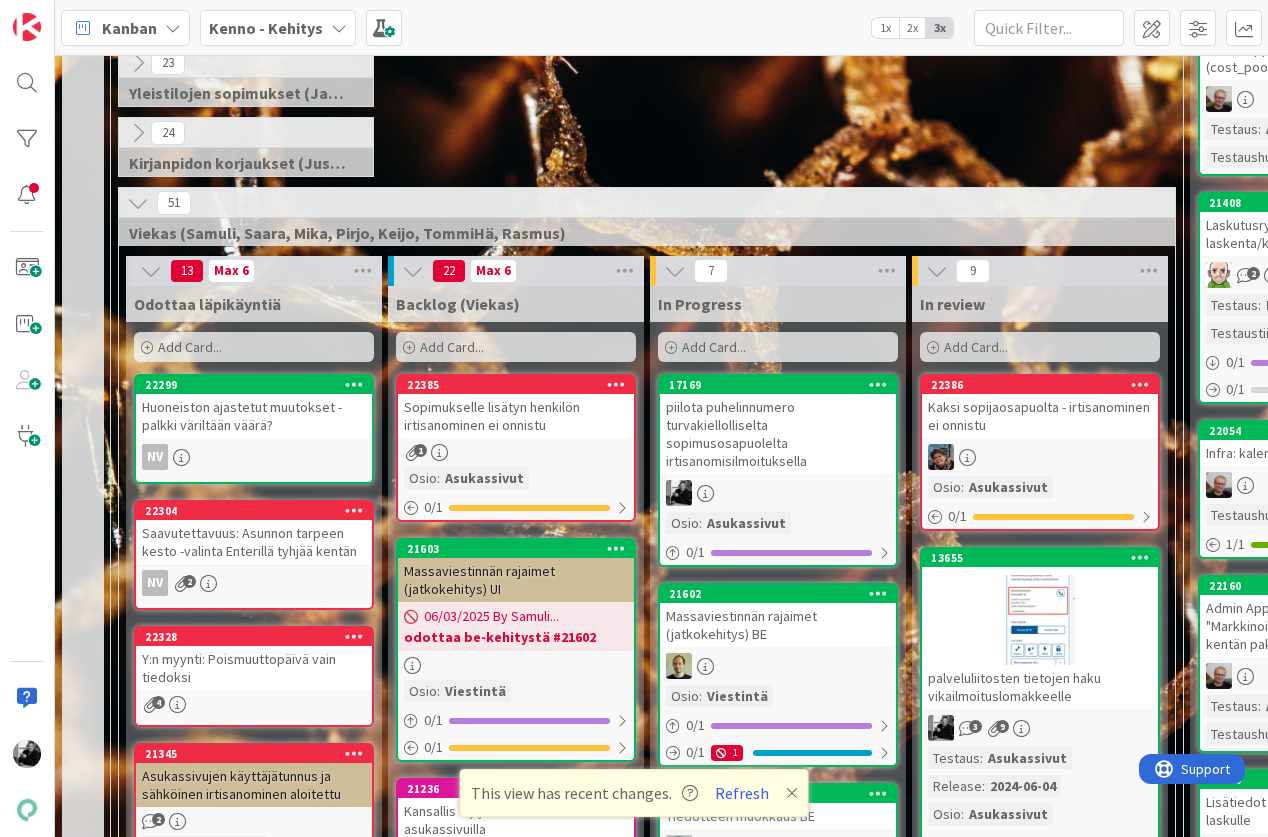 drag, startPoint x: 528, startPoint y: 580, endPoint x: 889, endPoint y: 3, distance: 680.6247 